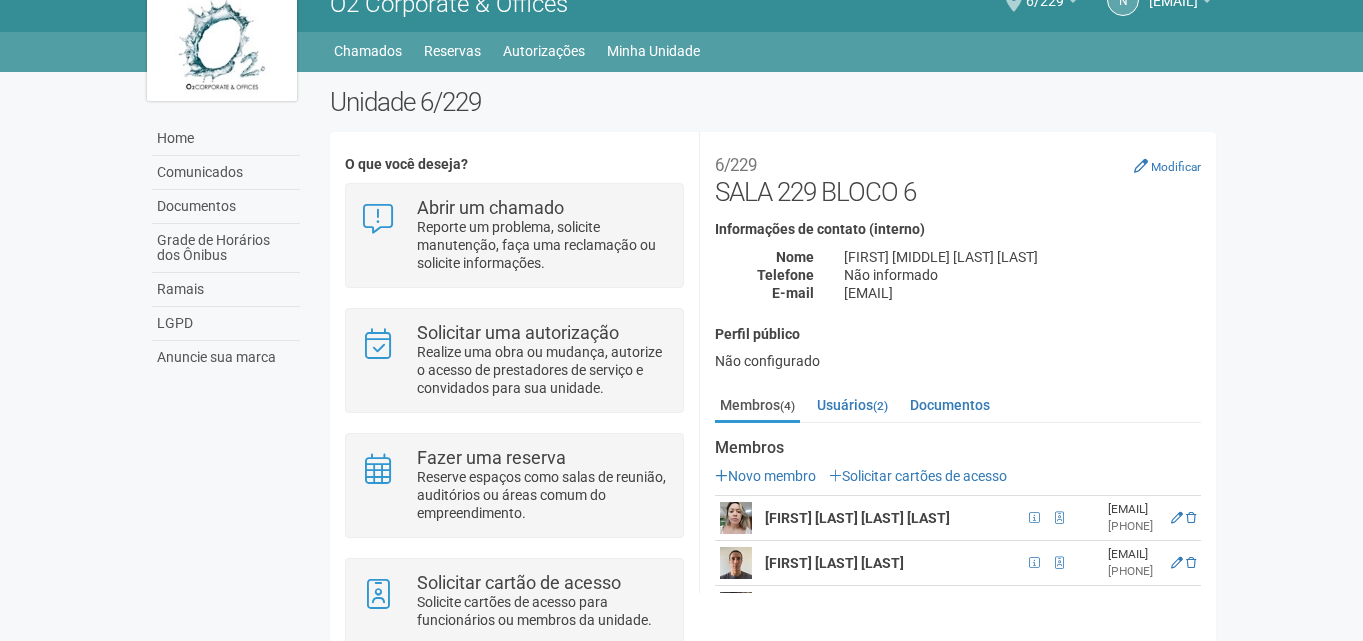 scroll, scrollTop: 100, scrollLeft: 0, axis: vertical 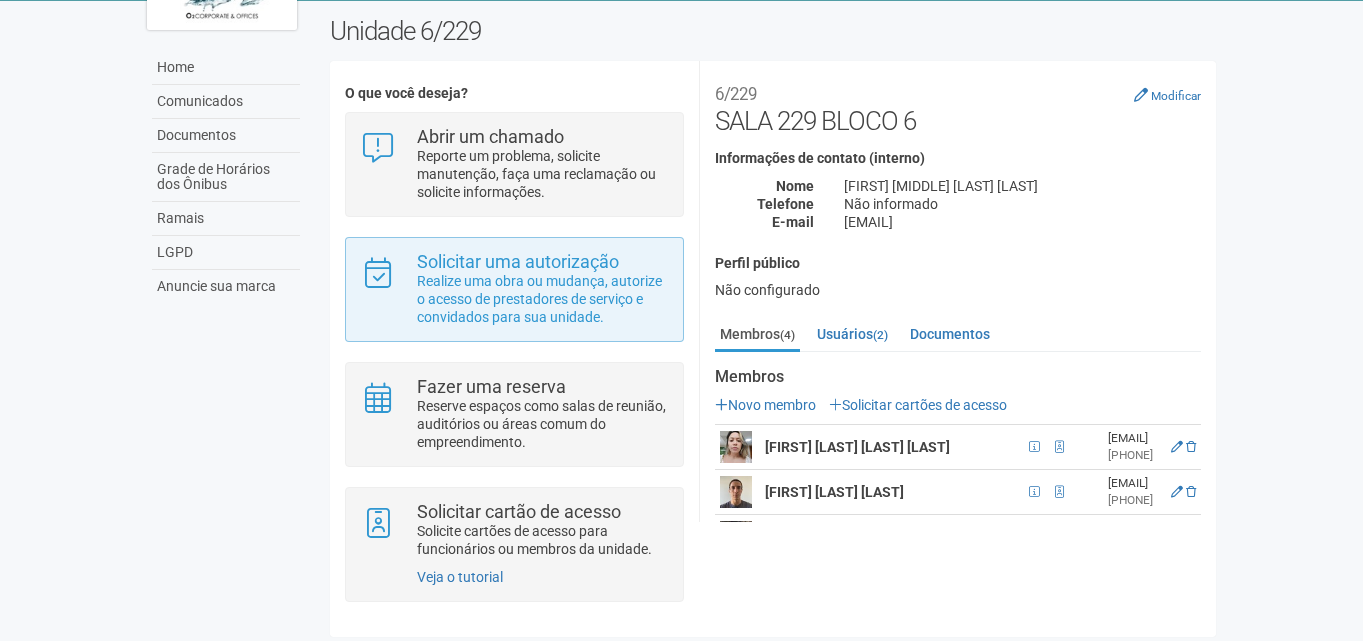 click on "Solicitar uma autorização
Realize uma obra ou mudança, autorize o acesso de prestadores de serviço e convidados para sua unidade." at bounding box center (514, 289) 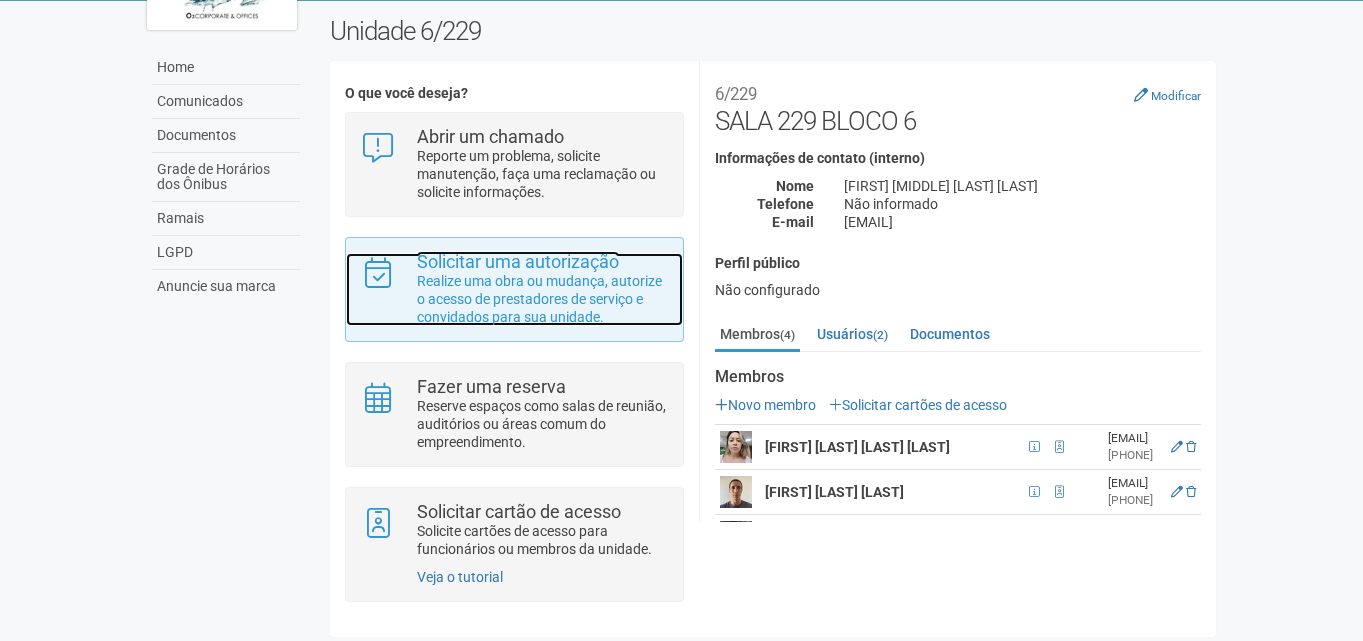 click on "Solicitar uma autorização" at bounding box center [518, 261] 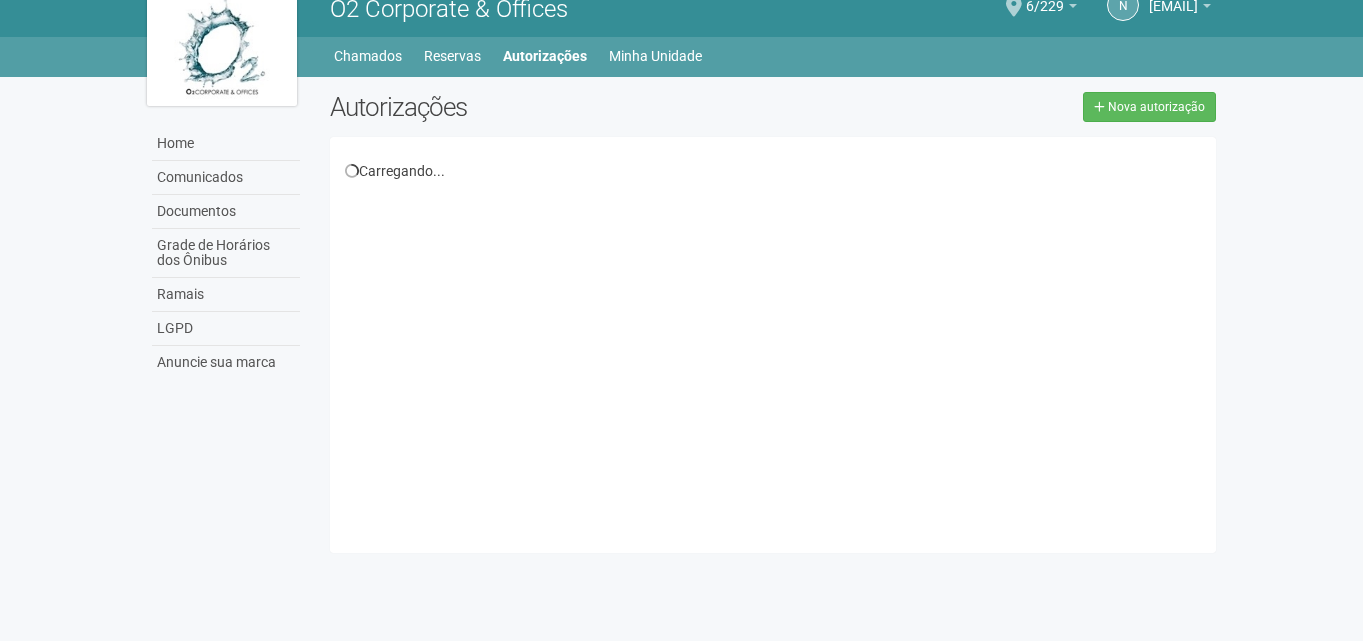 scroll, scrollTop: 31, scrollLeft: 0, axis: vertical 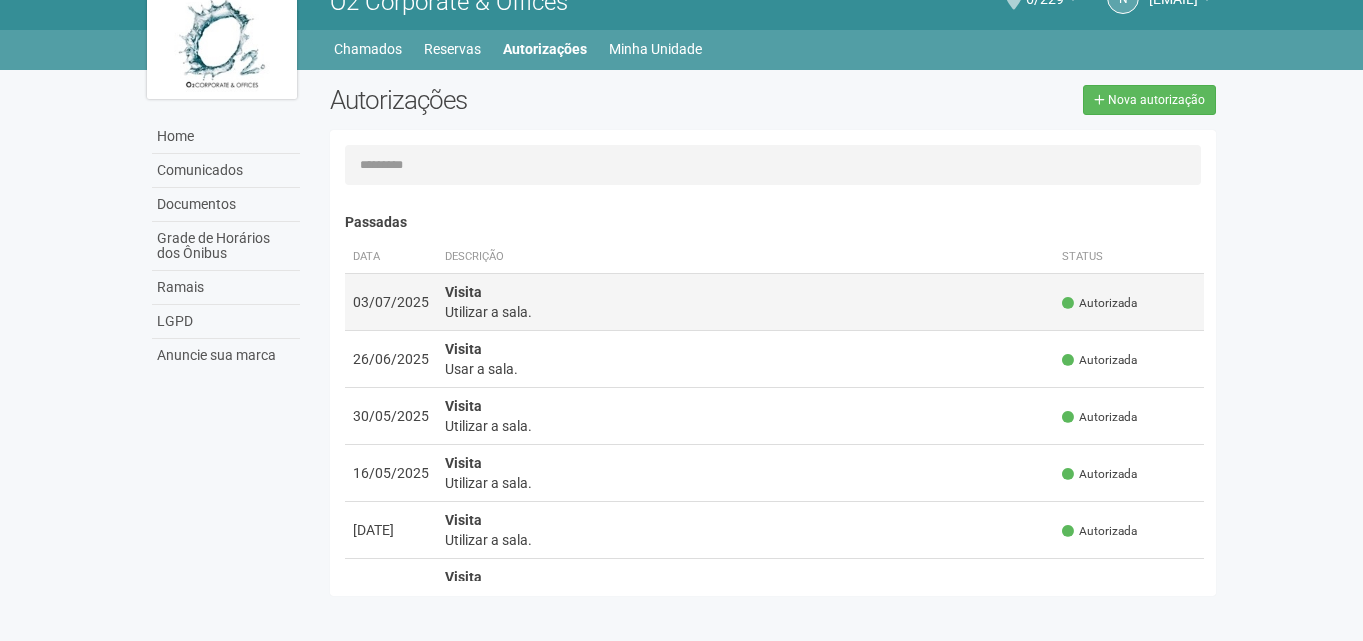 click on "Utilizar a sala." at bounding box center (746, 312) 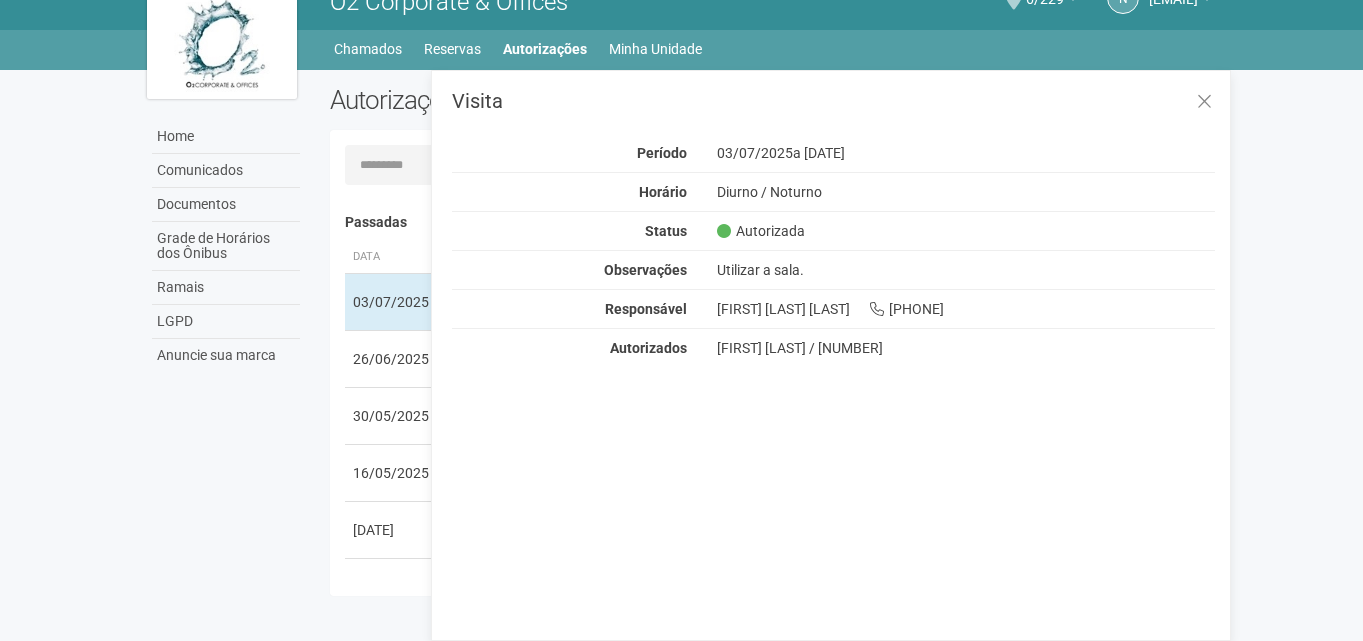 drag, startPoint x: 718, startPoint y: 347, endPoint x: 835, endPoint y: 349, distance: 117.01709 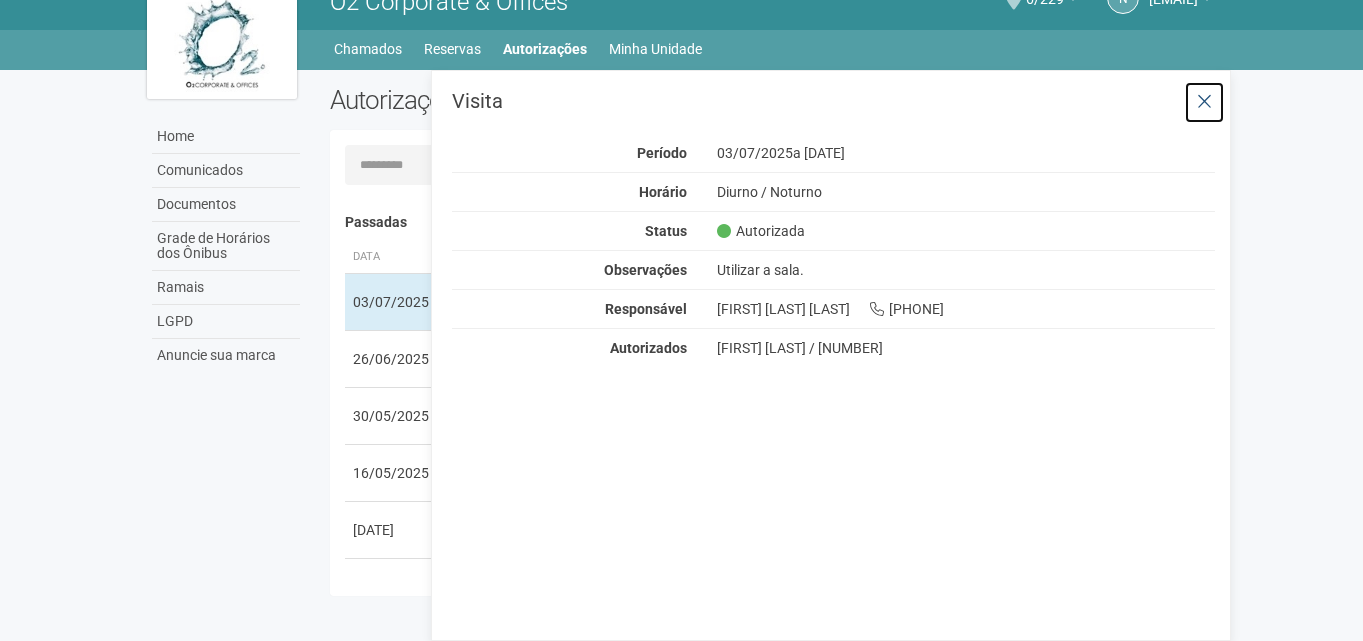 click at bounding box center (1204, 102) 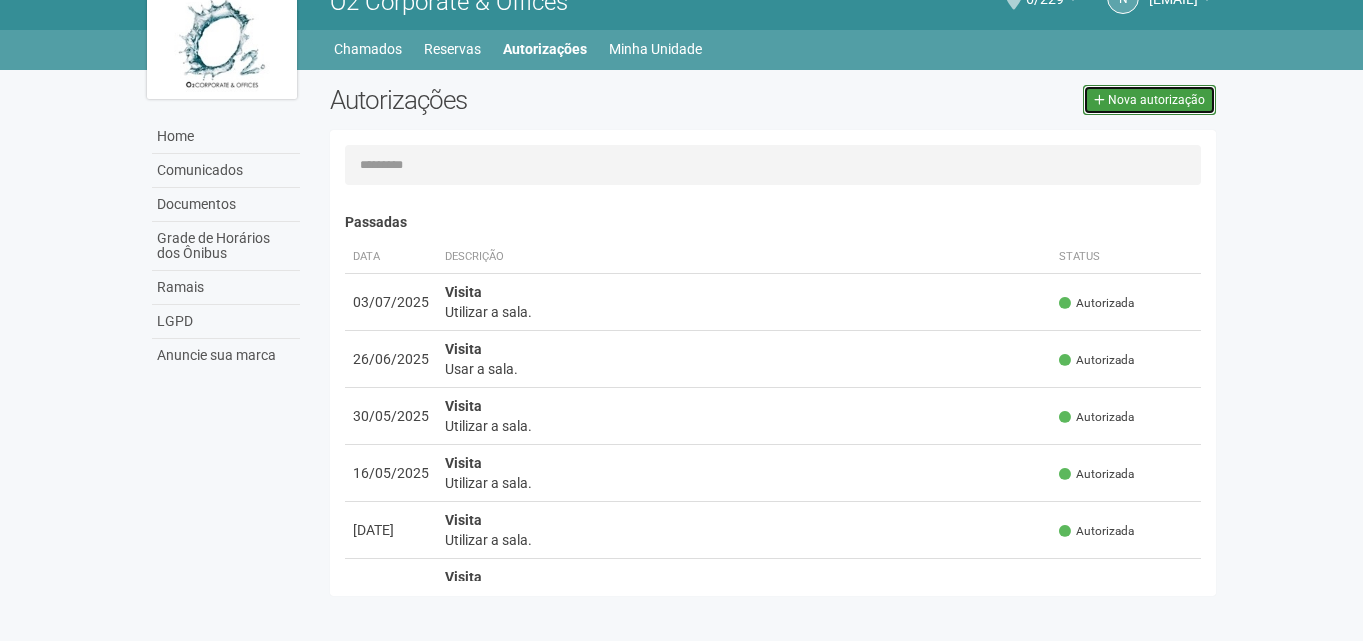click on "Nova autorização" at bounding box center (1156, 100) 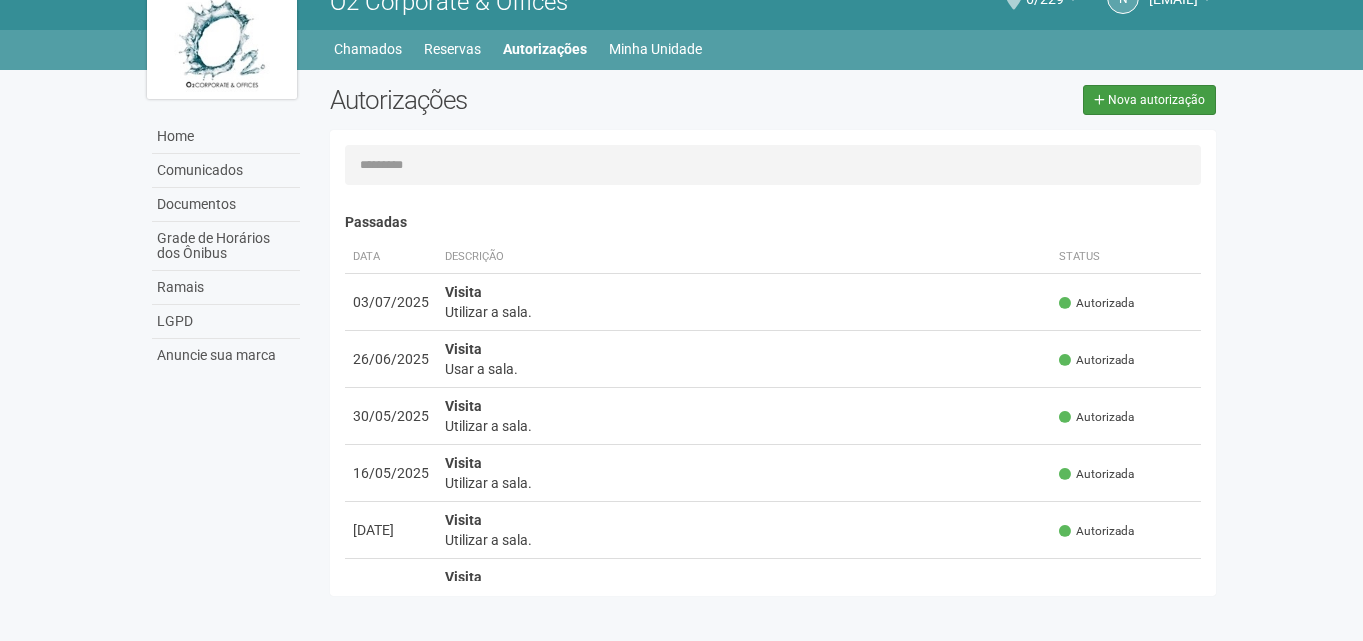select on "**" 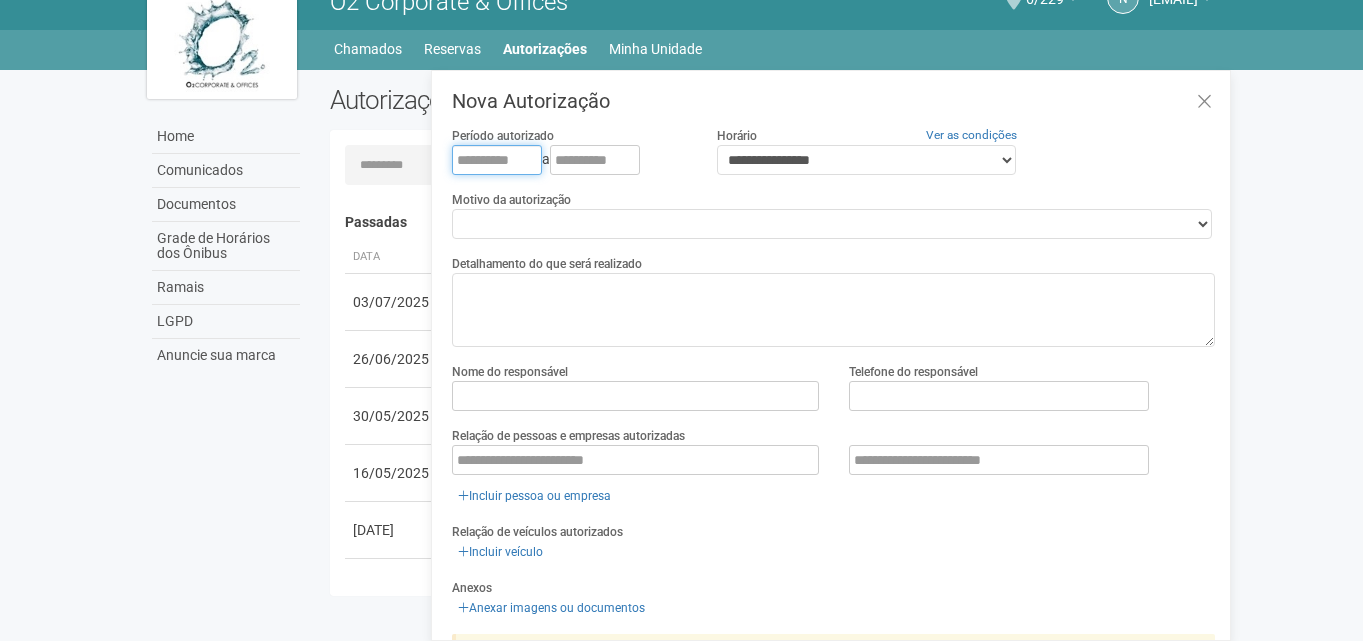click at bounding box center [497, 160] 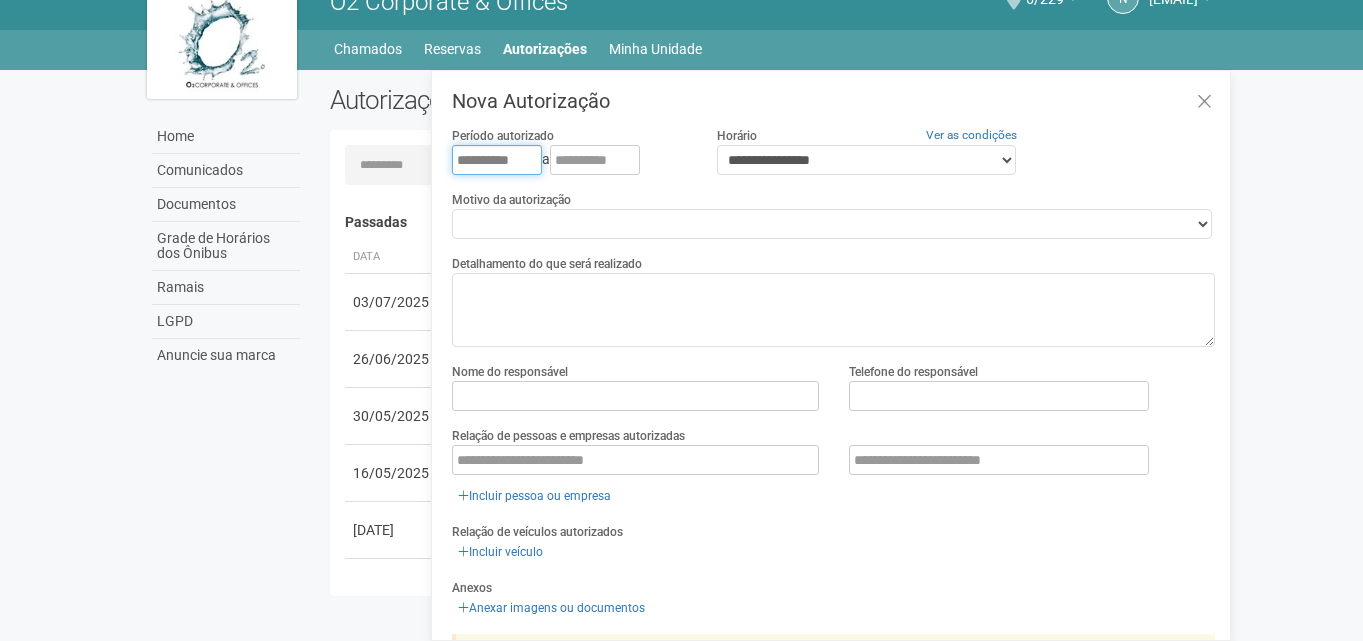 type on "**********" 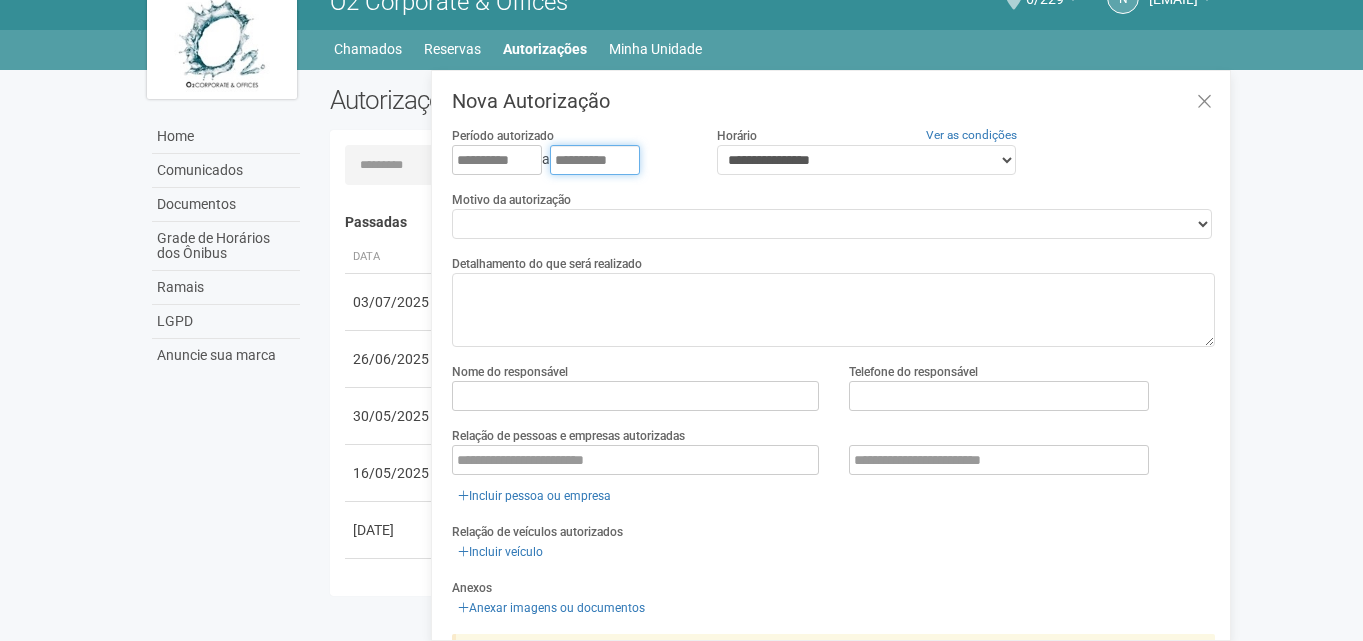 type on "**********" 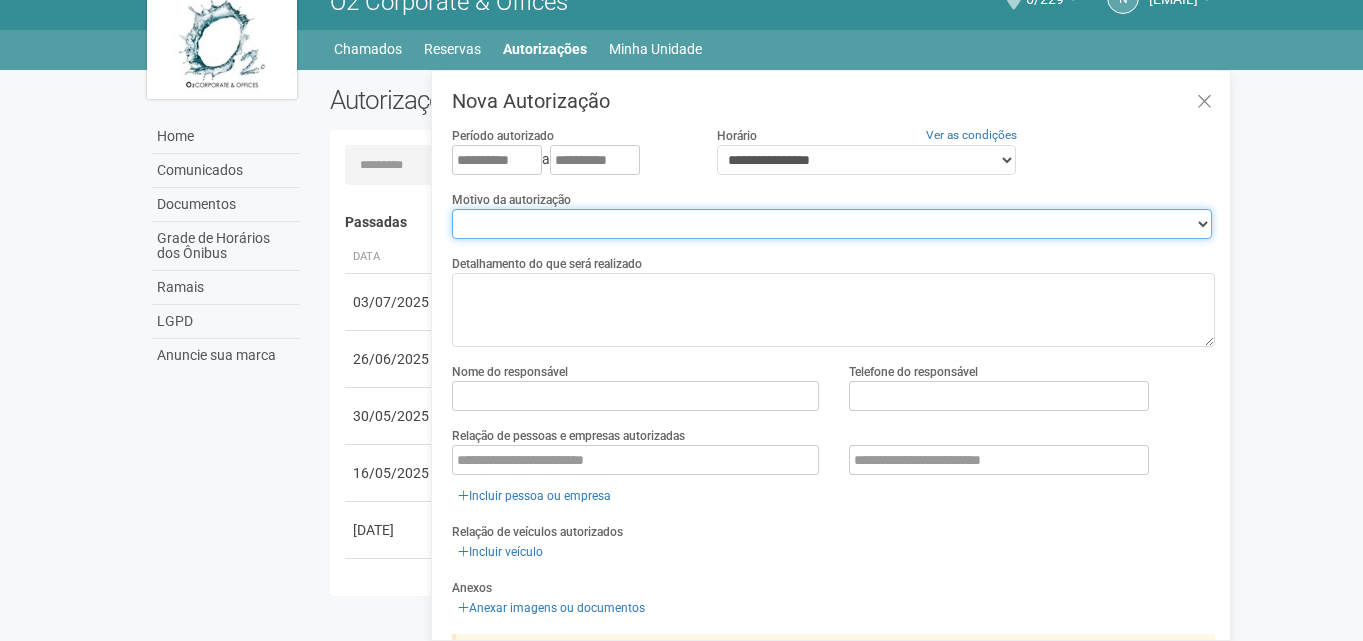 click on "**********" at bounding box center (832, 224) 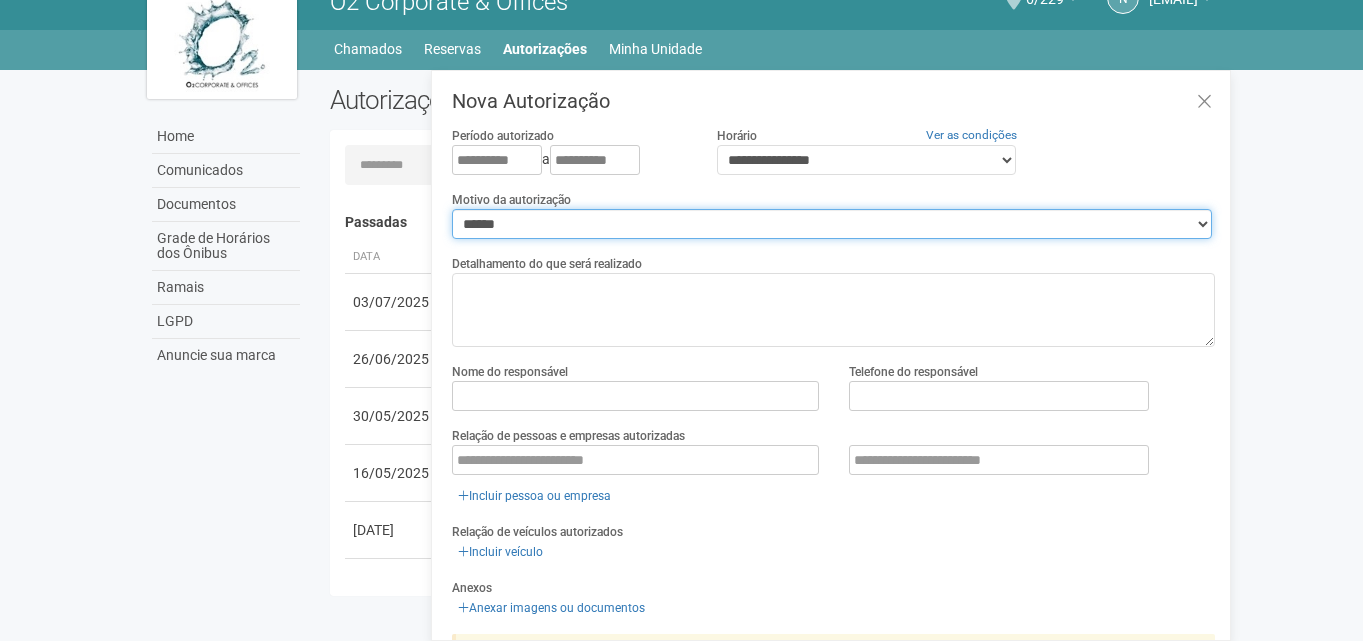 click on "**********" at bounding box center (832, 224) 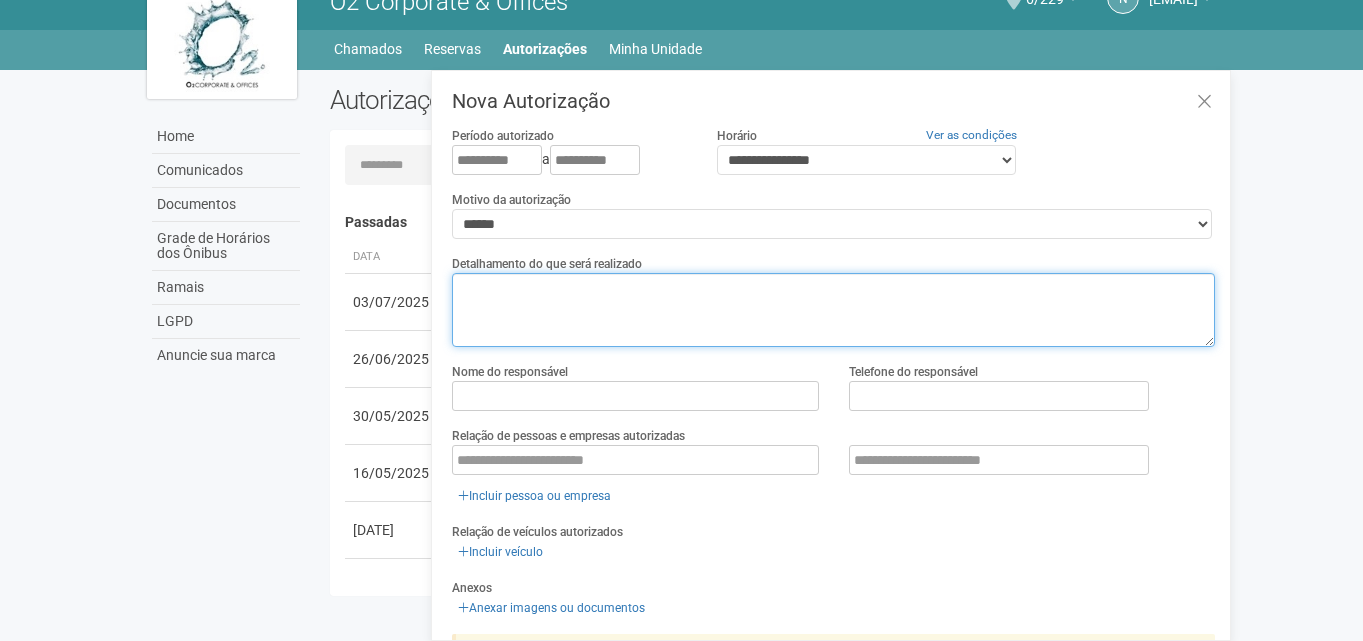 click at bounding box center [833, 310] 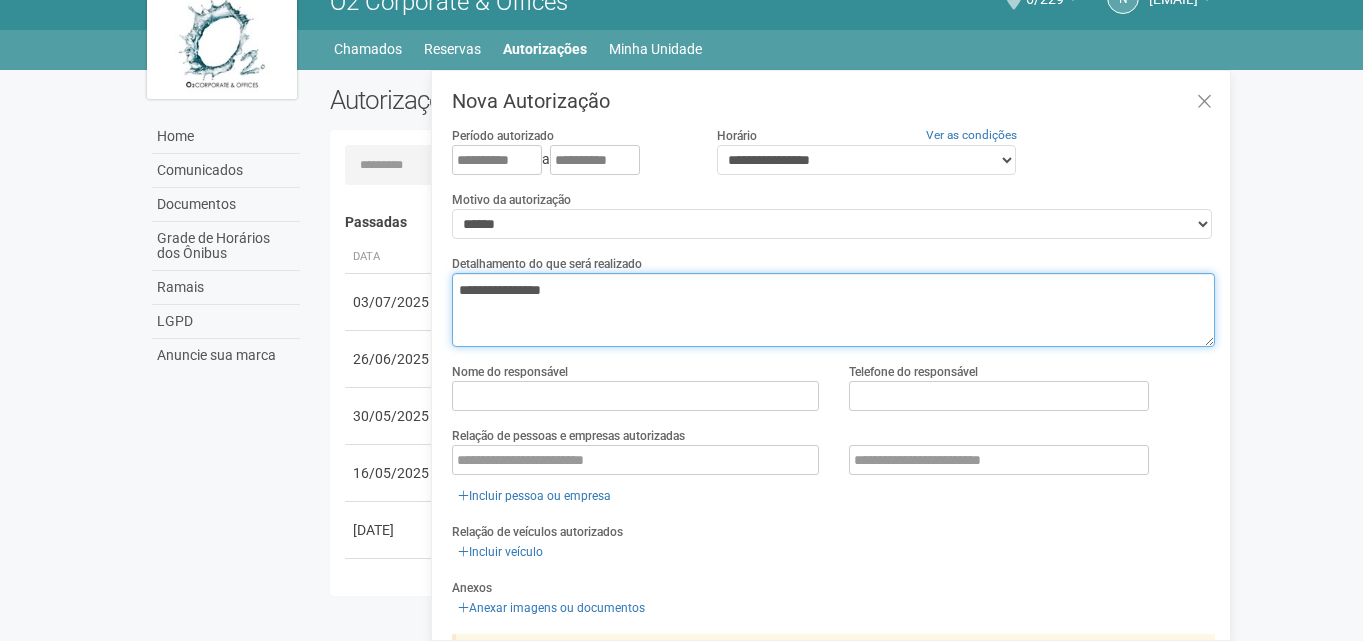 type on "**********" 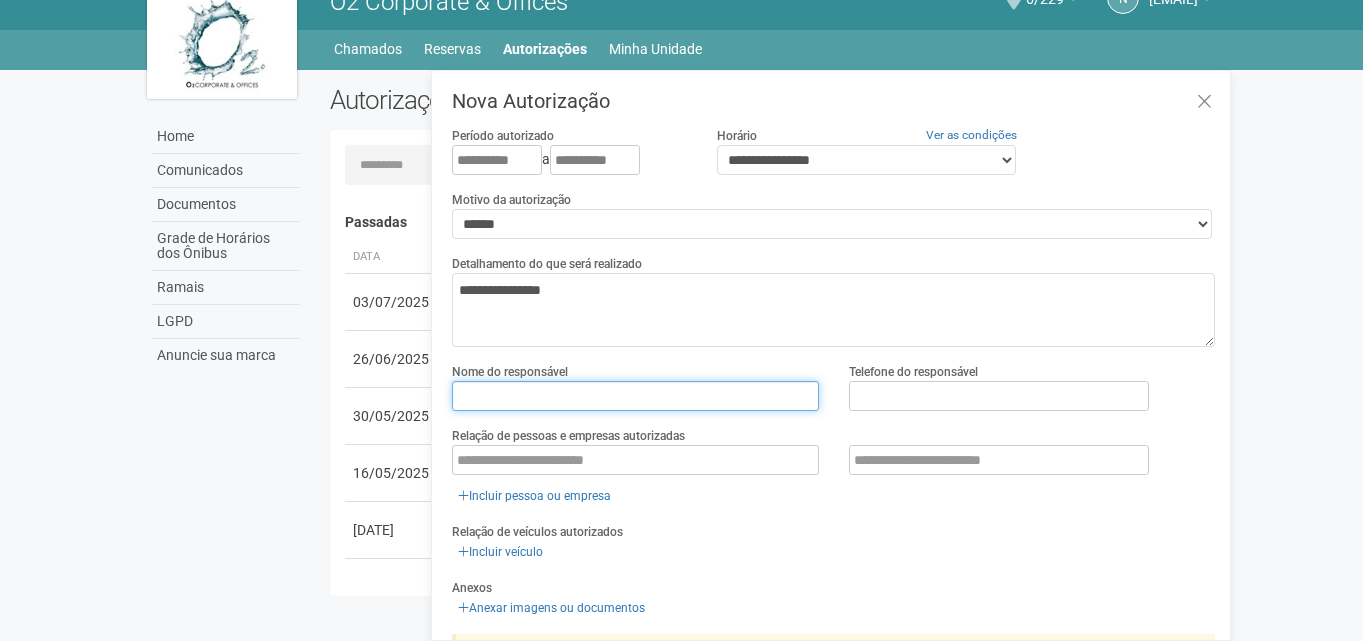 click at bounding box center (635, 396) 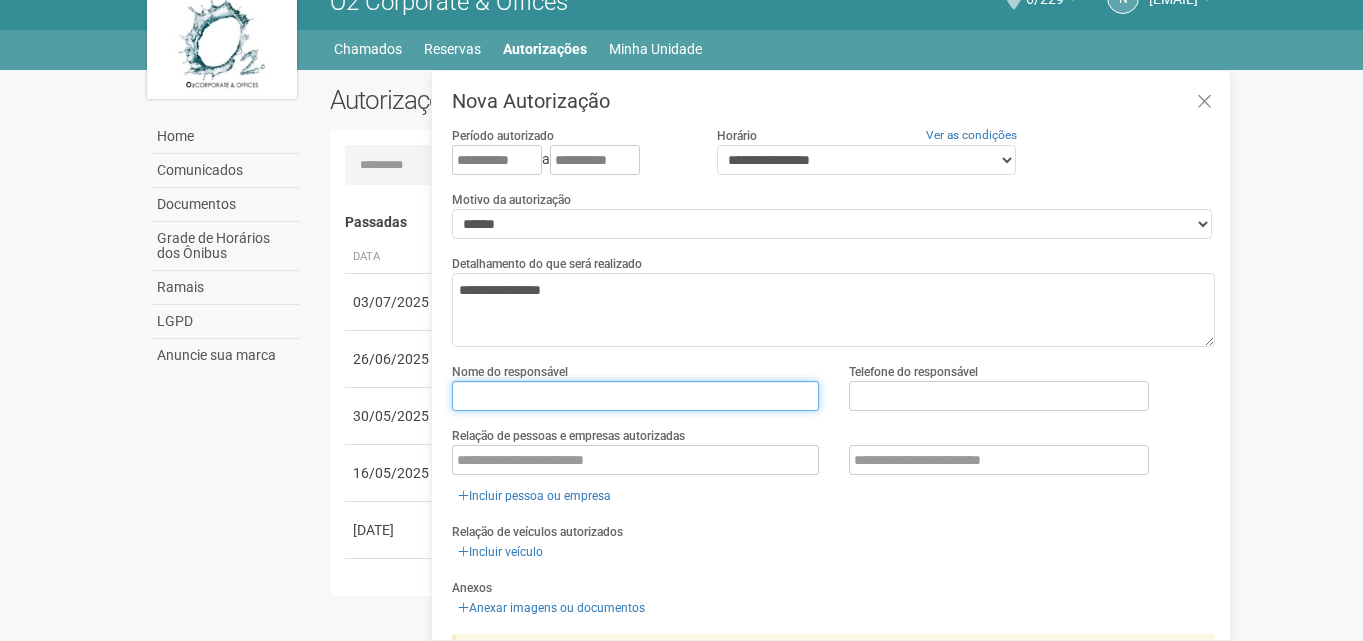 paste on "**********" 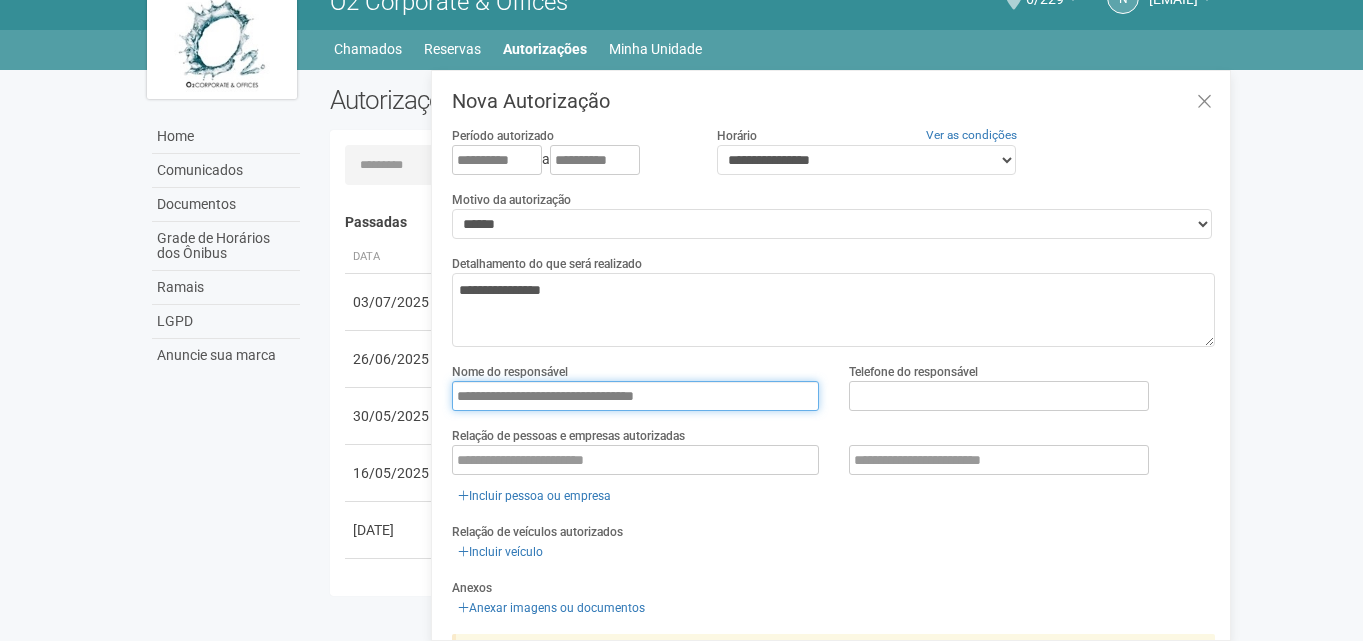 type on "**********" 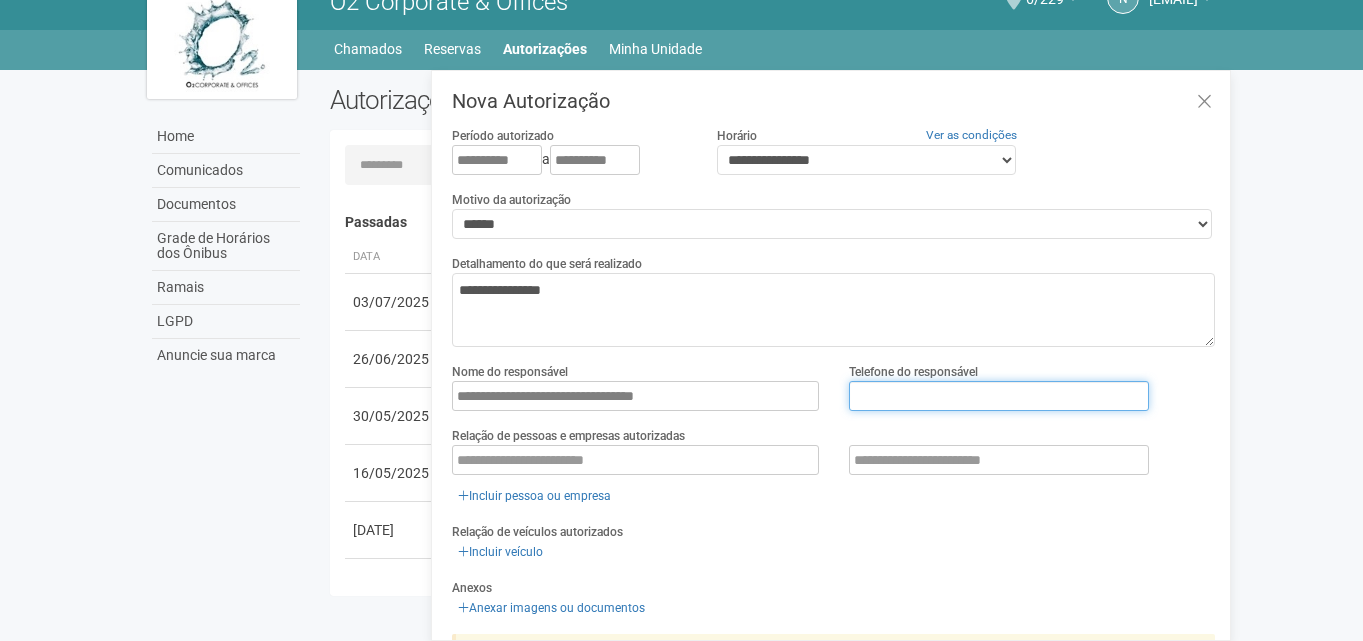 click at bounding box center [999, 396] 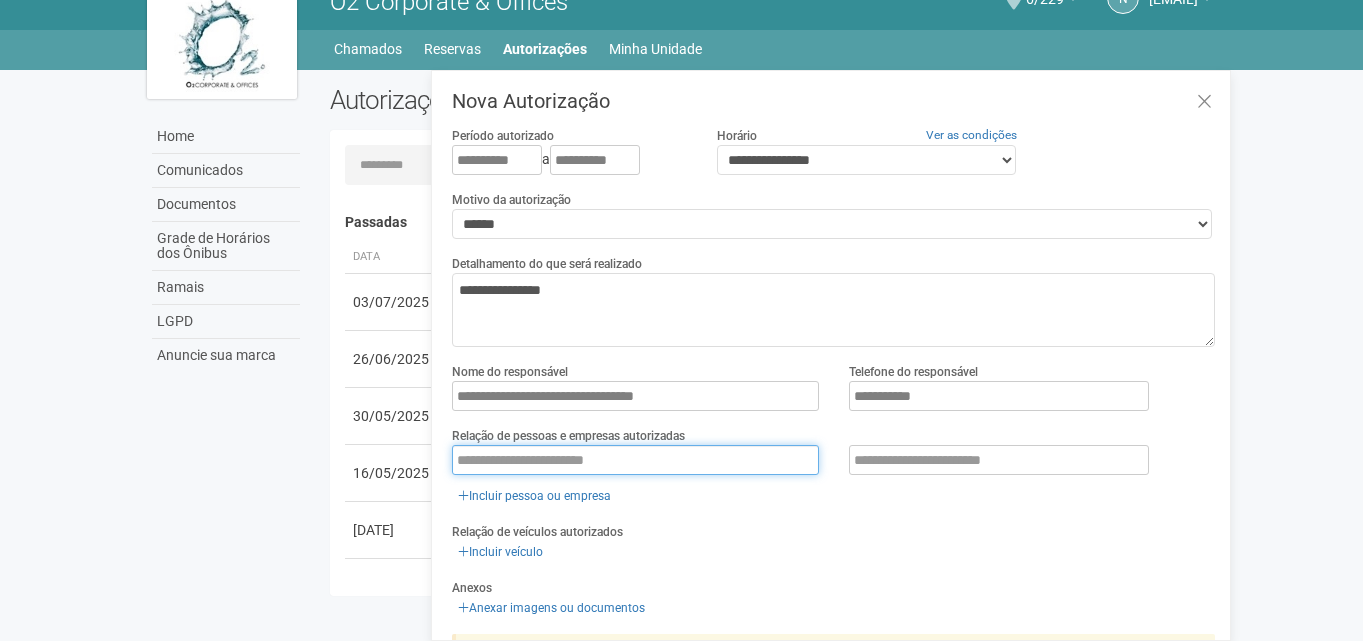 click at bounding box center [635, 460] 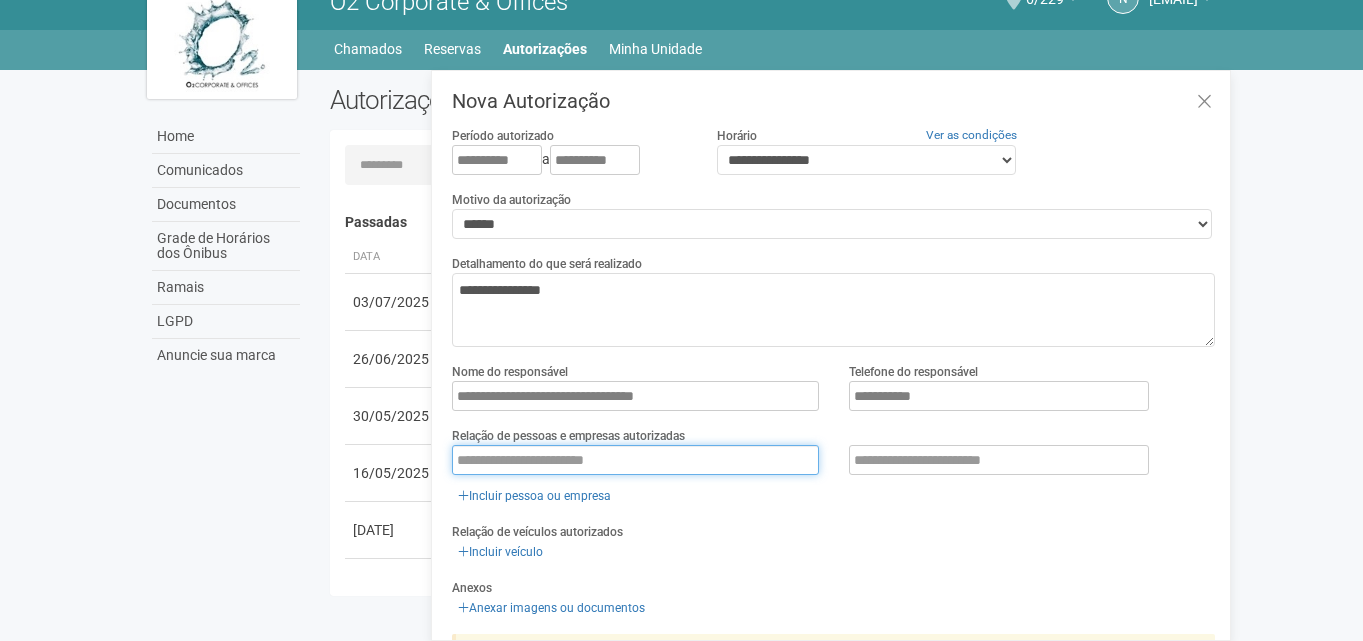 paste on "**********" 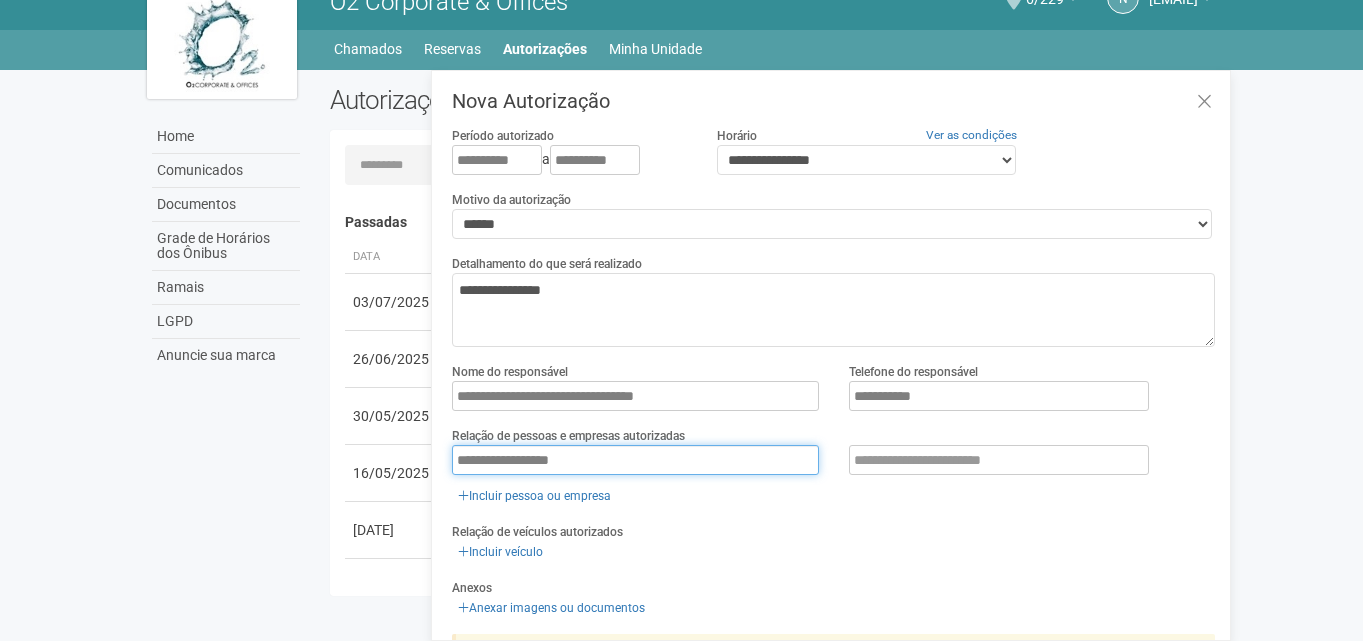 type on "**********" 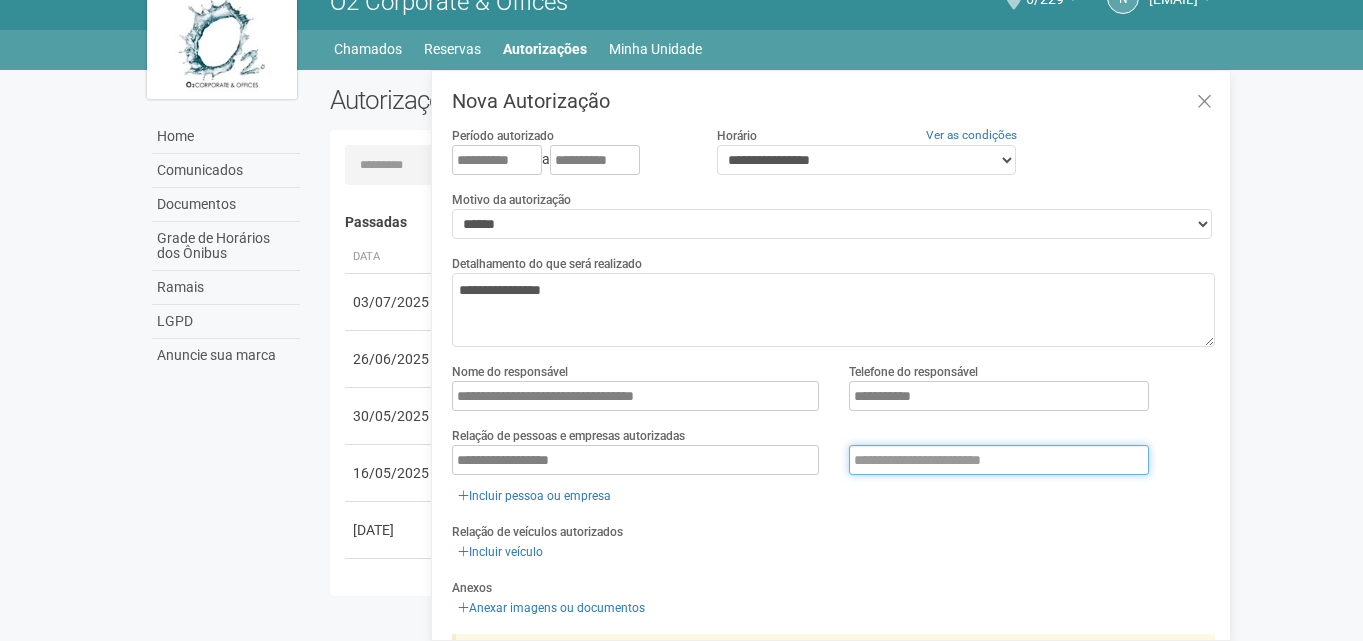 click at bounding box center [999, 460] 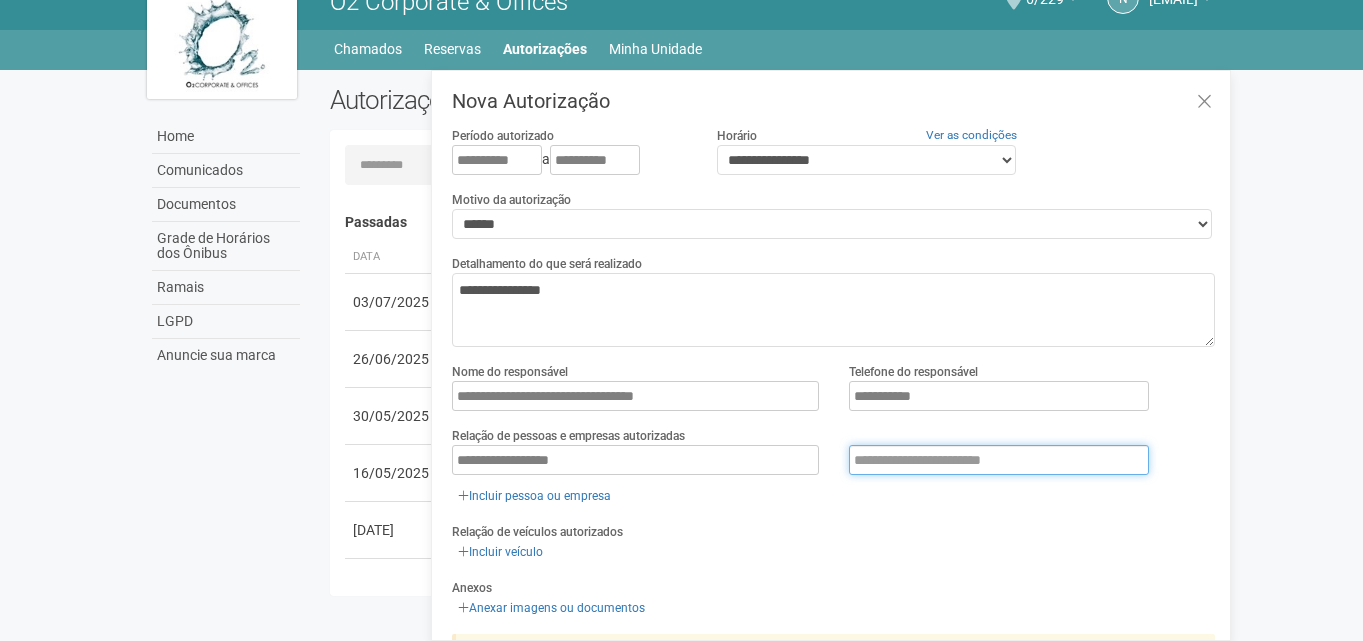 paste on "*********" 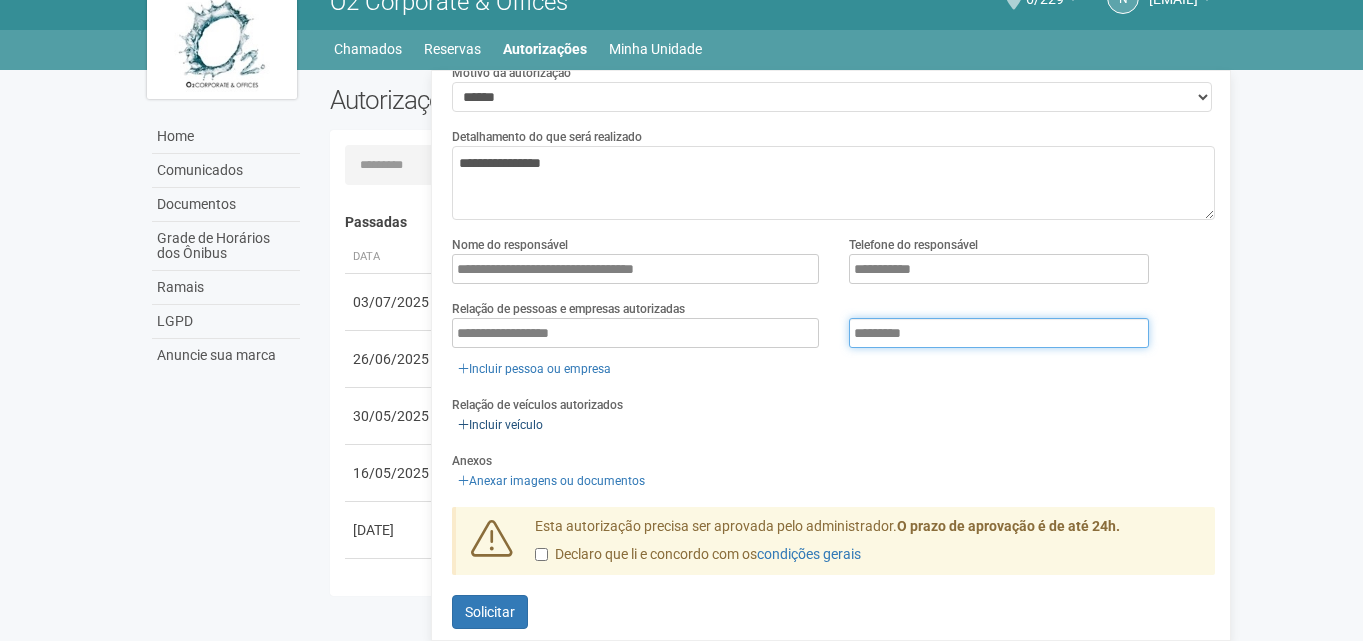 scroll, scrollTop: 142, scrollLeft: 0, axis: vertical 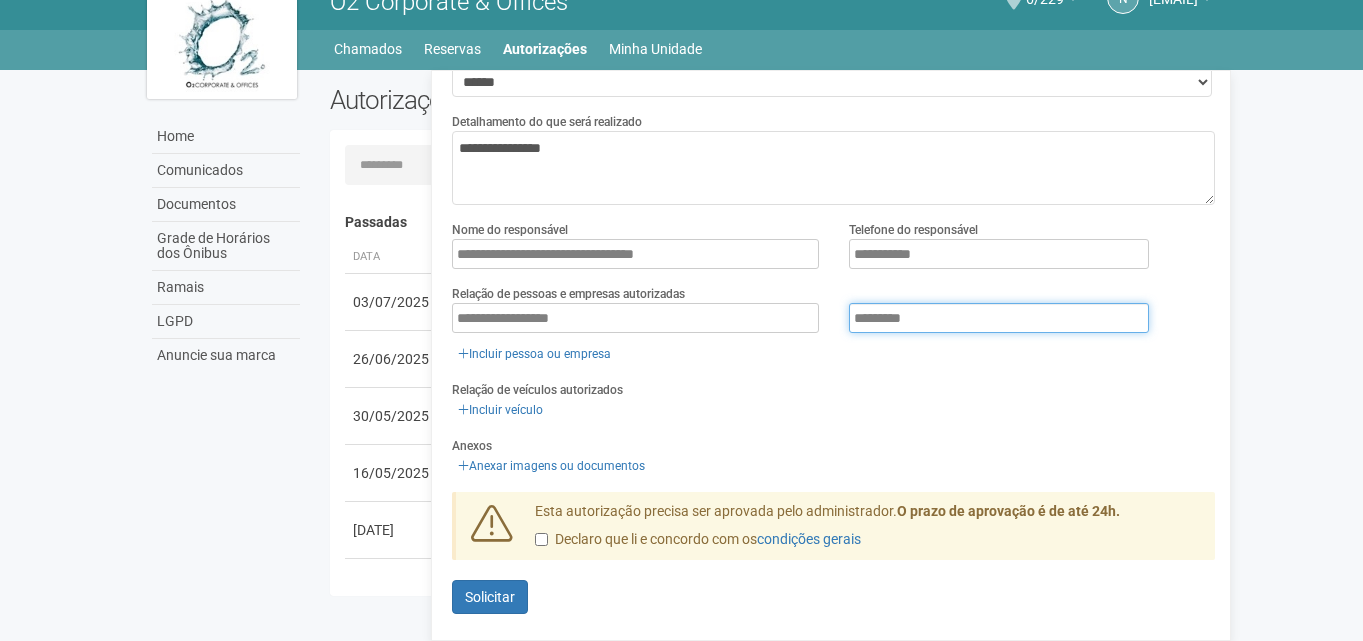type on "*********" 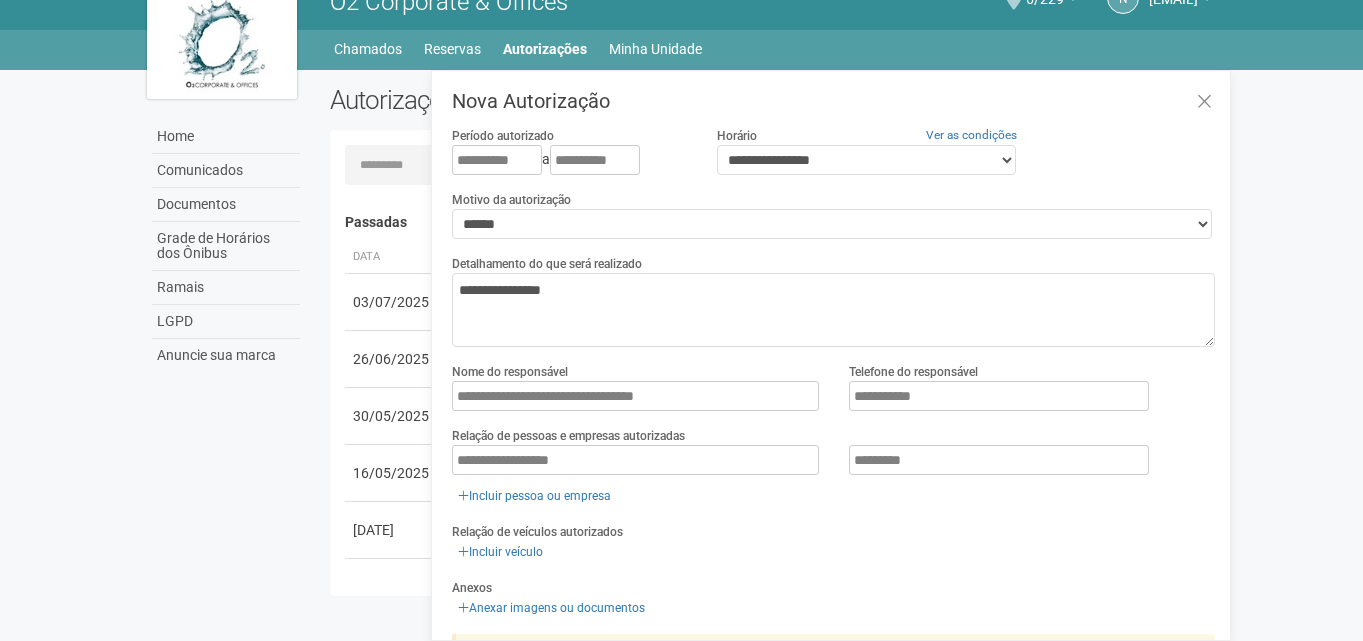 scroll, scrollTop: 142, scrollLeft: 0, axis: vertical 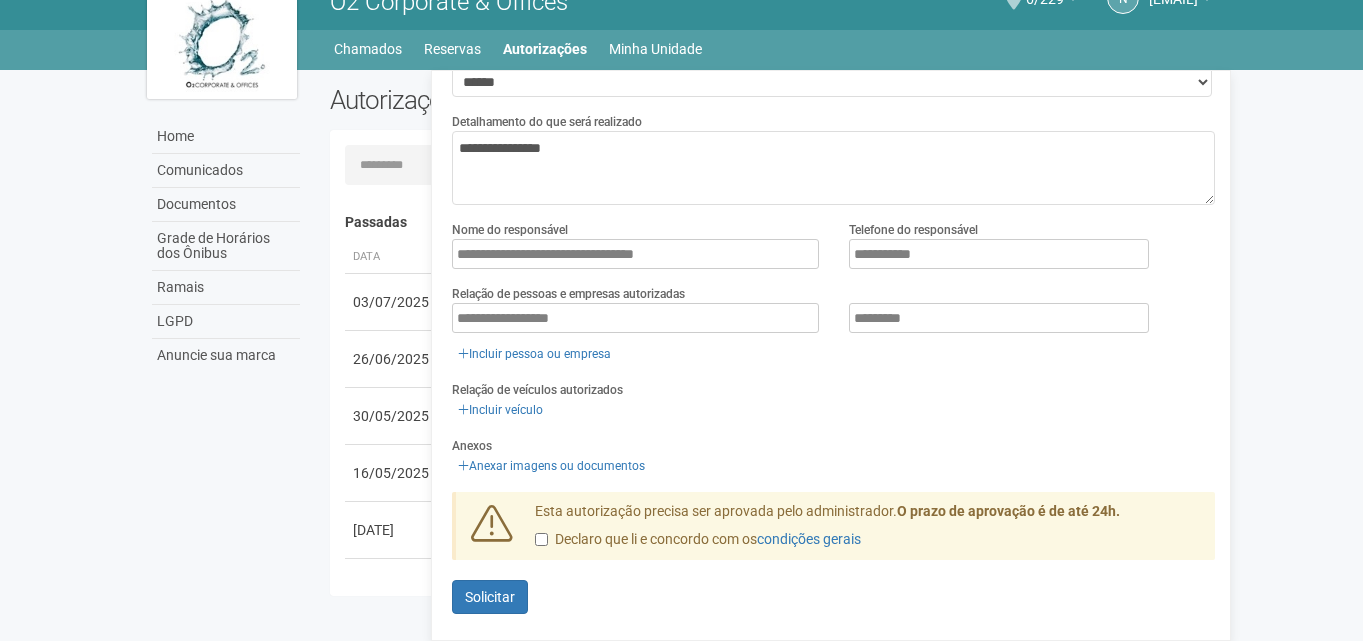 click on "Enviando...
Solicitar" at bounding box center [833, 597] 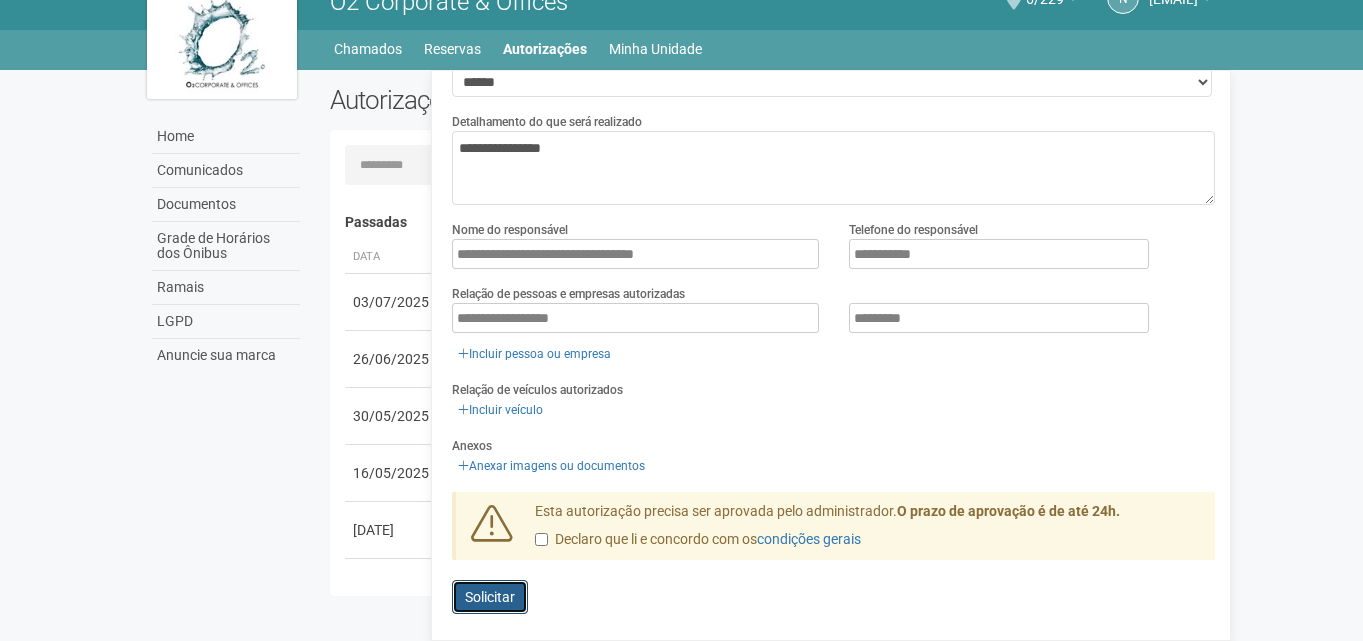 click on "Enviando...
Solicitar" at bounding box center [490, 597] 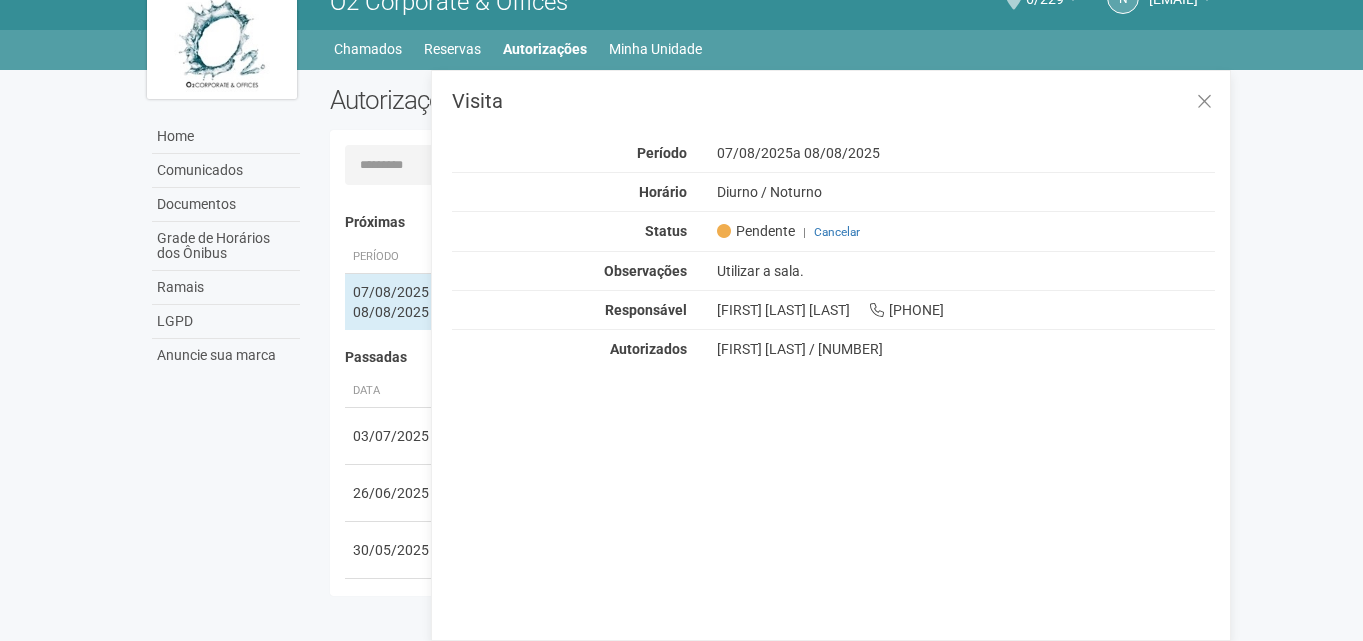 scroll, scrollTop: 0, scrollLeft: 0, axis: both 